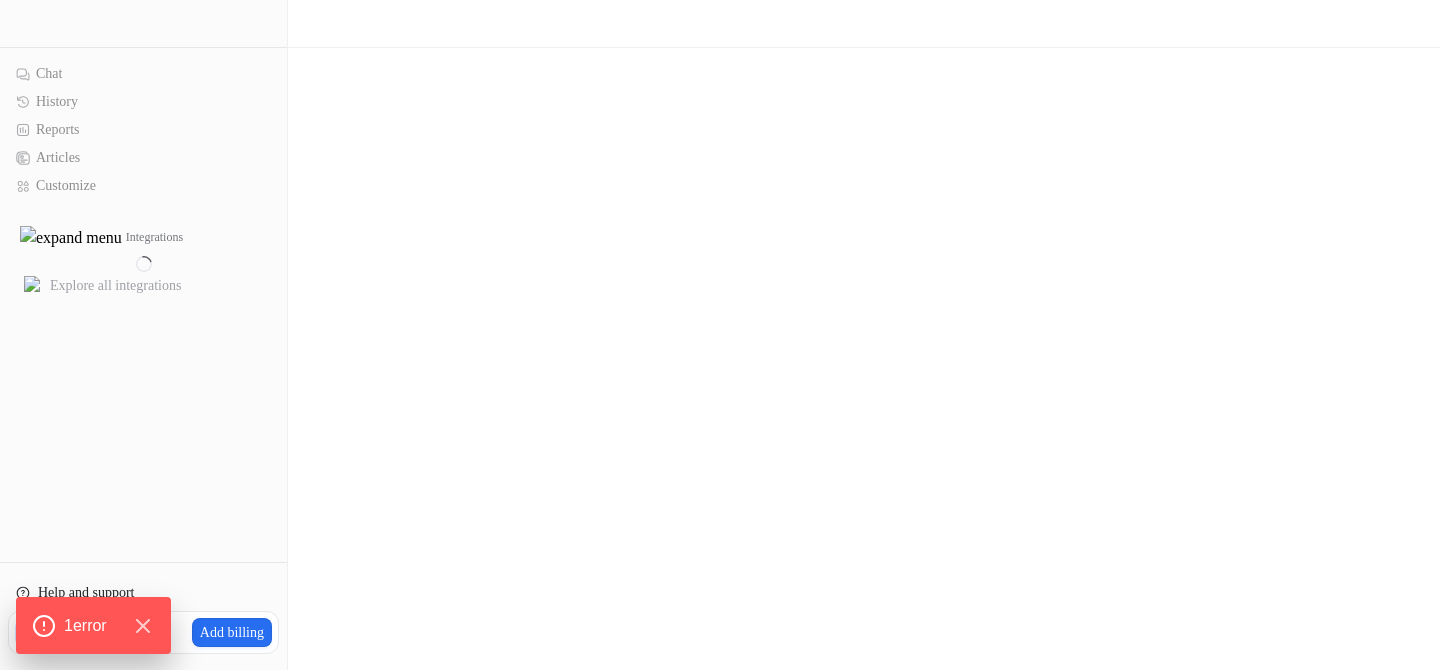 scroll, scrollTop: 0, scrollLeft: 0, axis: both 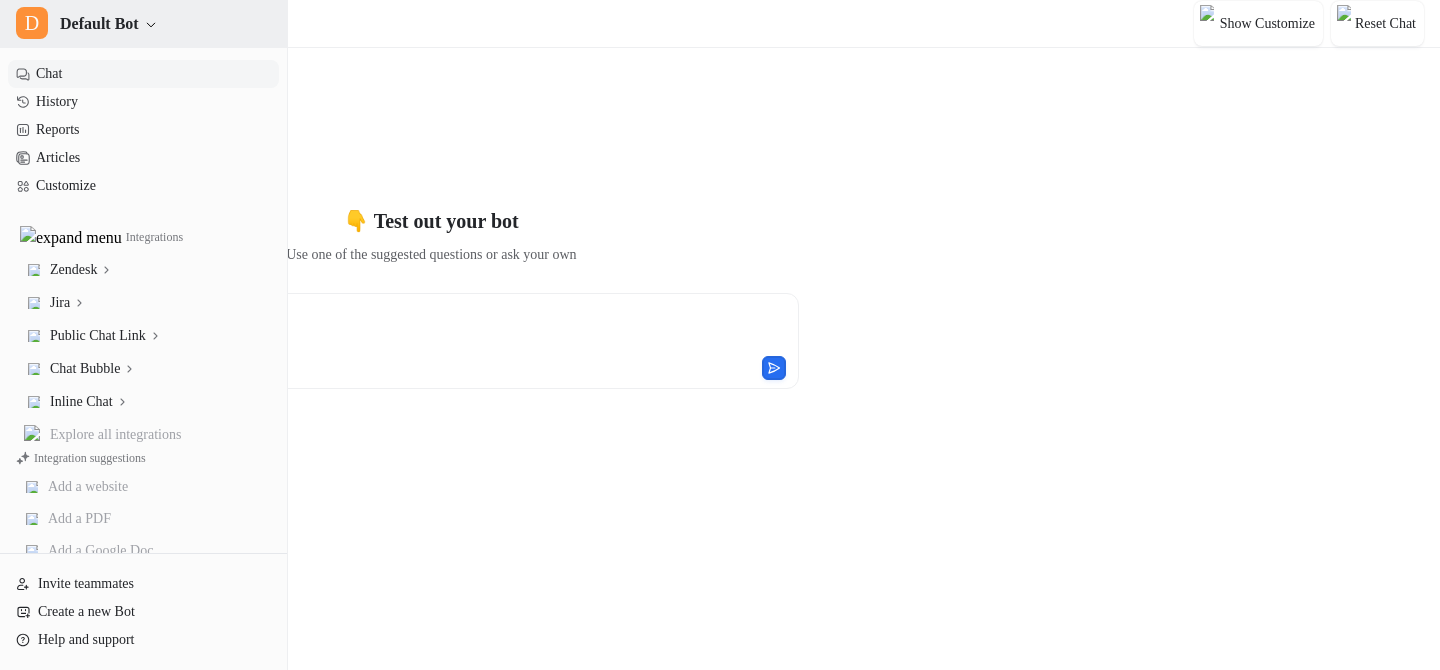 type on "**********" 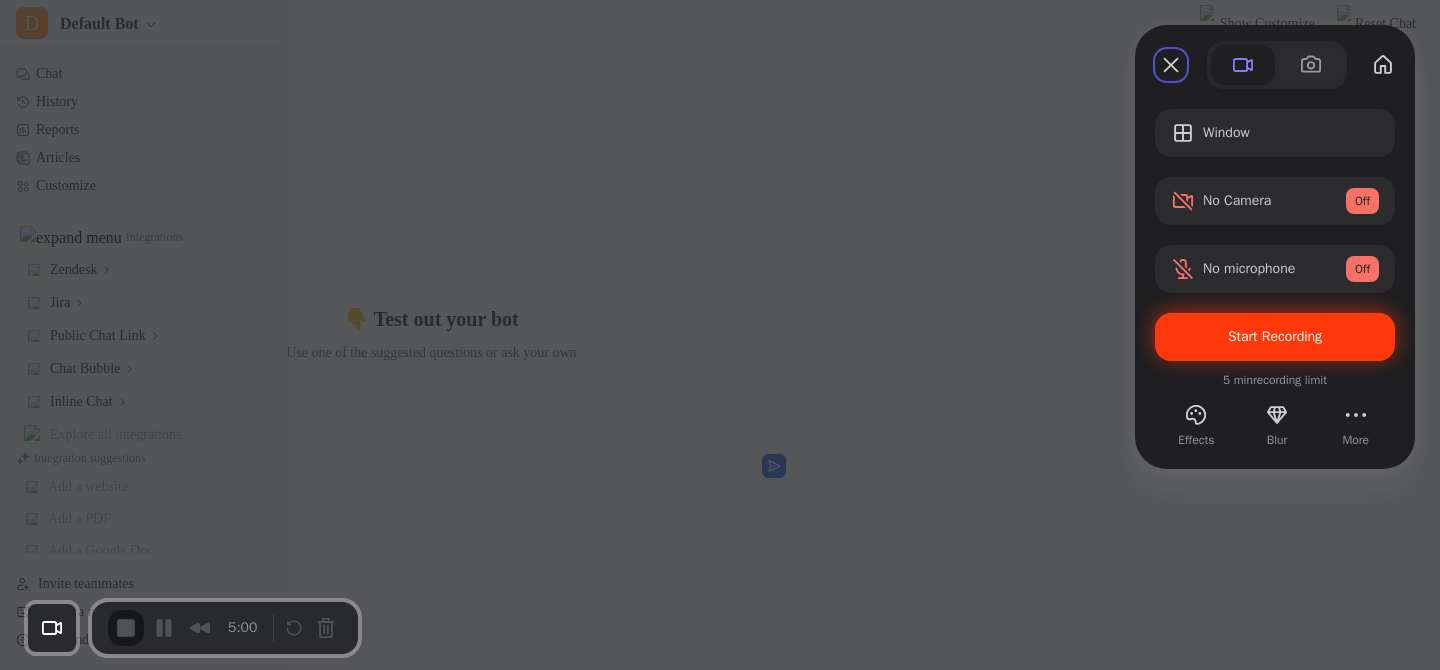 click on "Start Recording" at bounding box center [1275, 336] 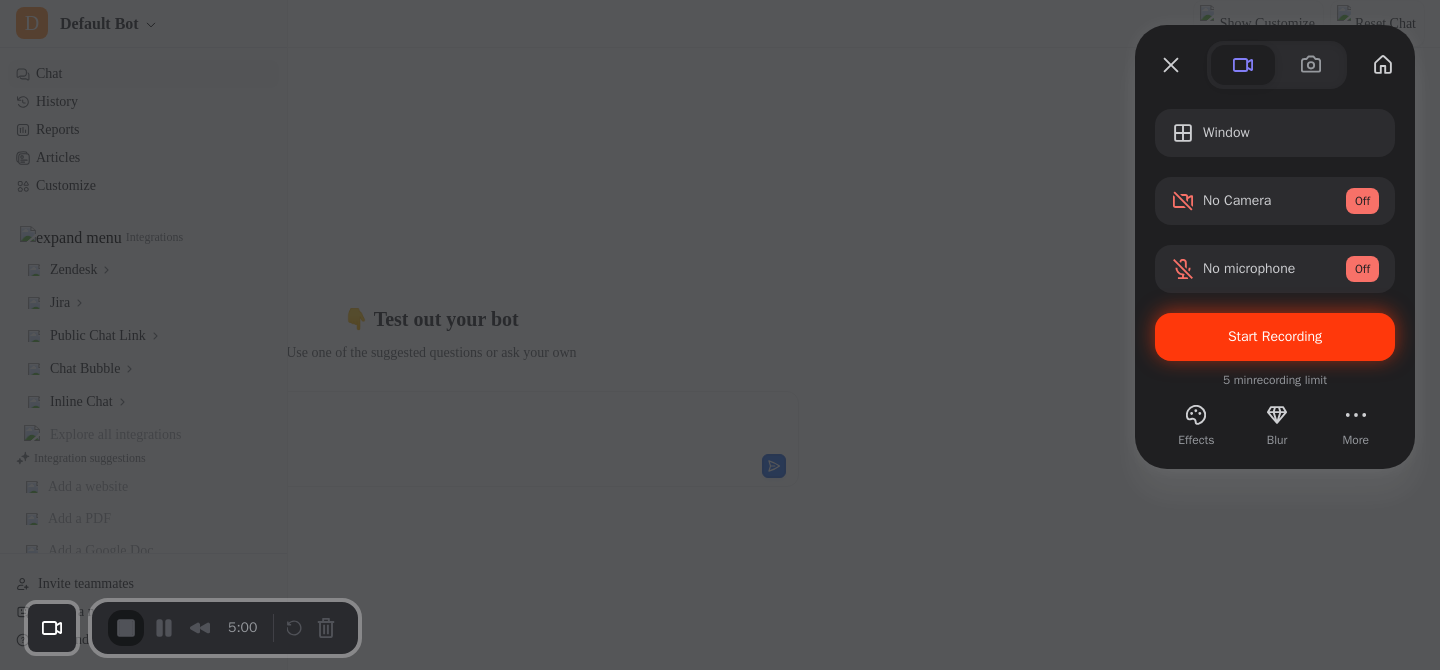 click on "Yes, proceed" at bounding box center (387, 1530) 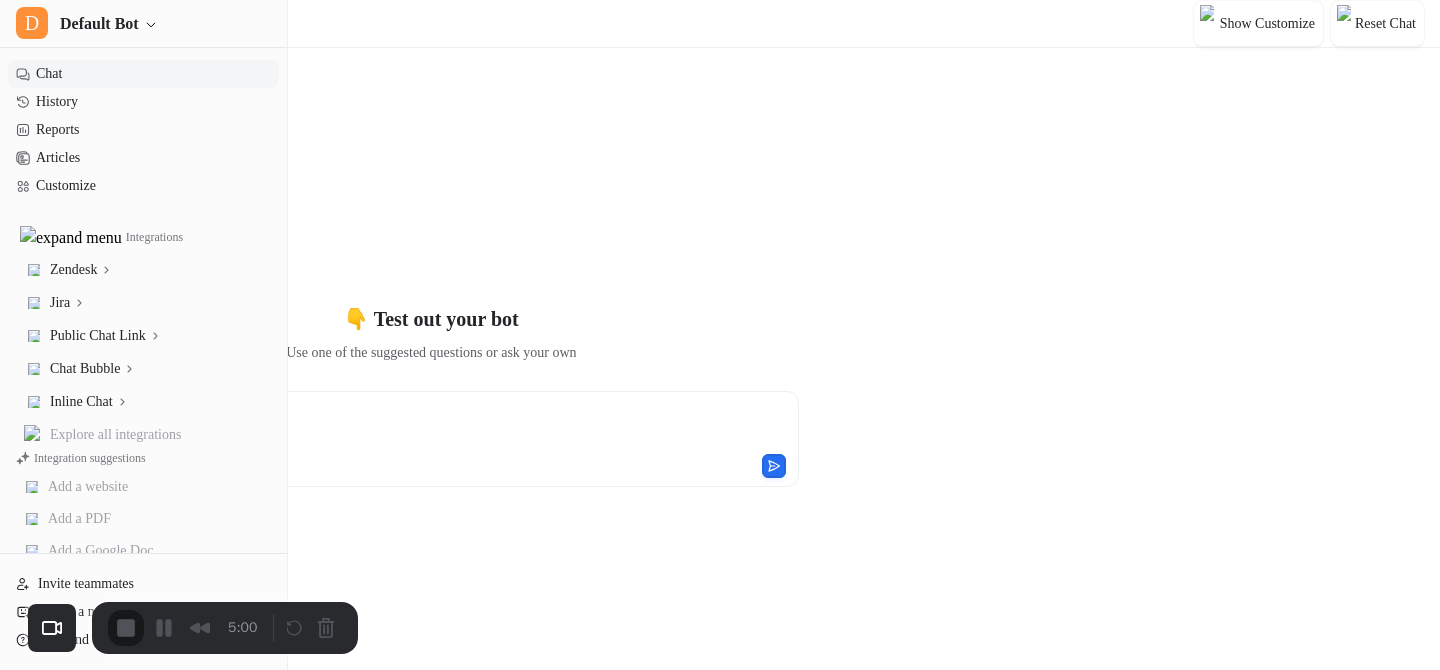 click at bounding box center (720, 670) 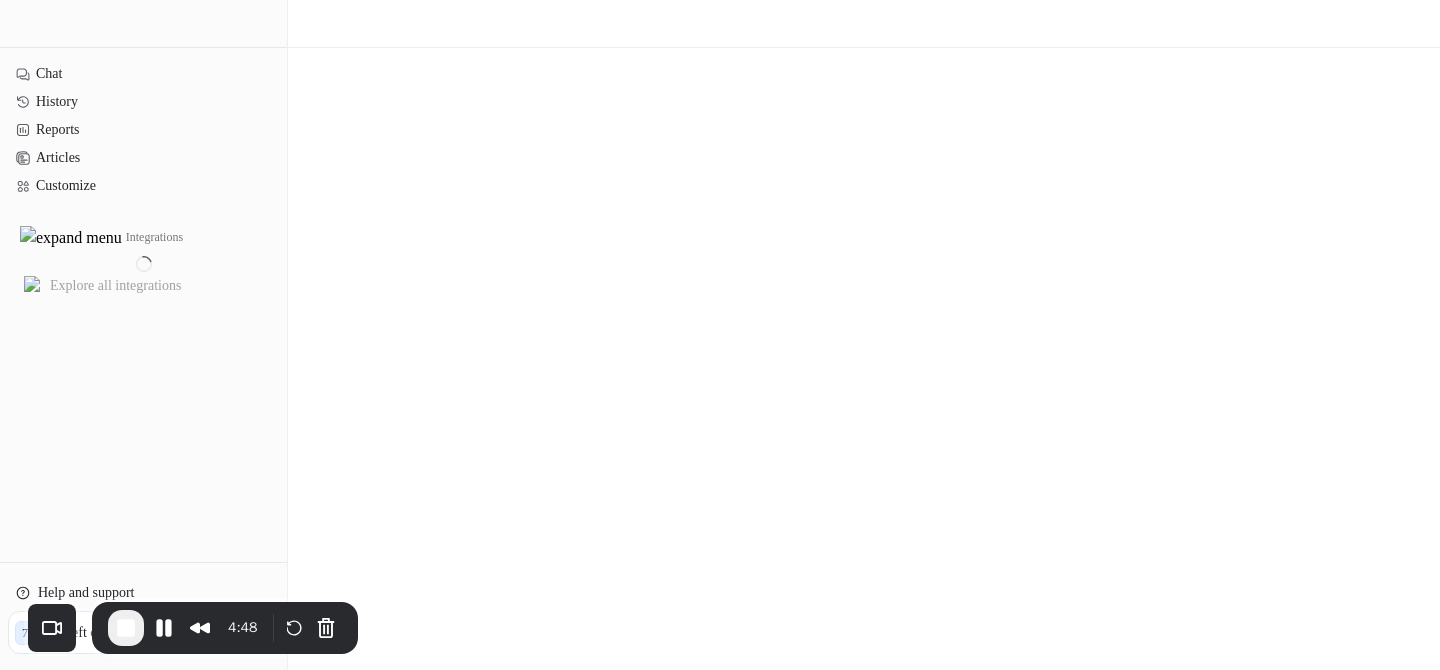 scroll, scrollTop: 0, scrollLeft: 0, axis: both 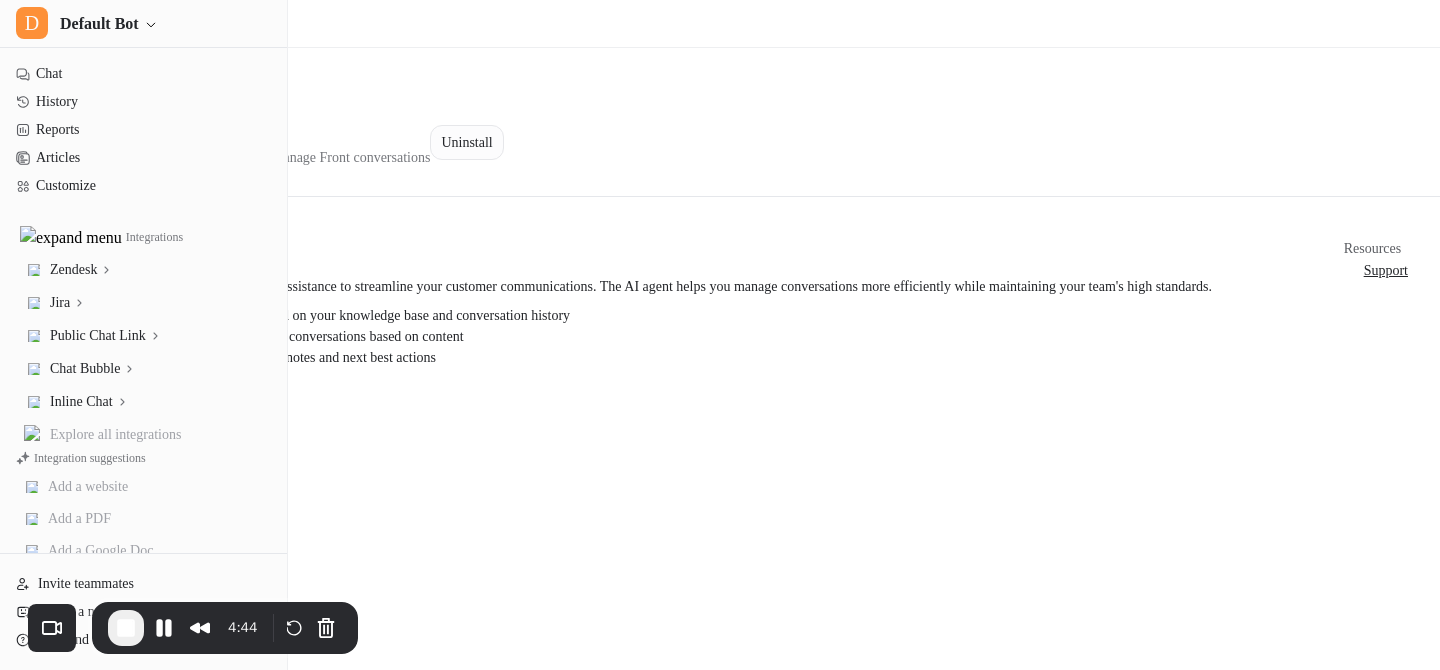 click on "Uninstall" at bounding box center (466, 142) 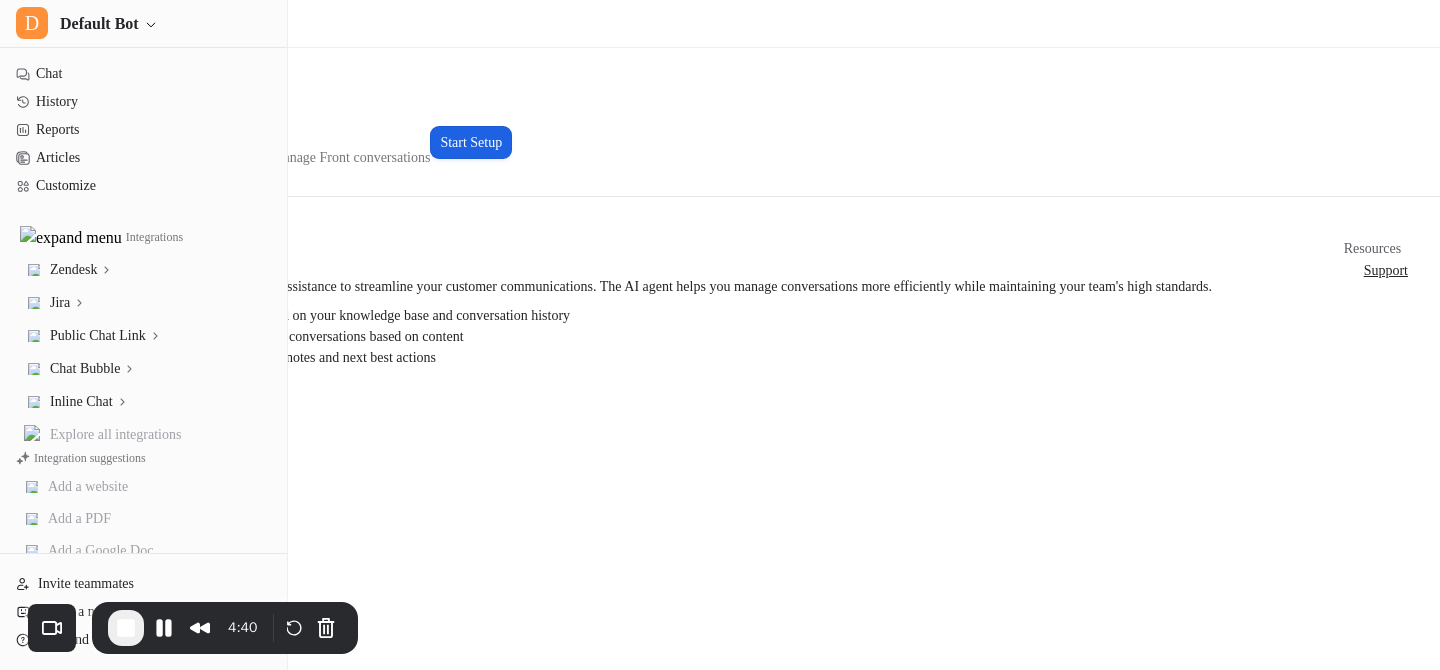 click on "Start Setup" at bounding box center [471, 142] 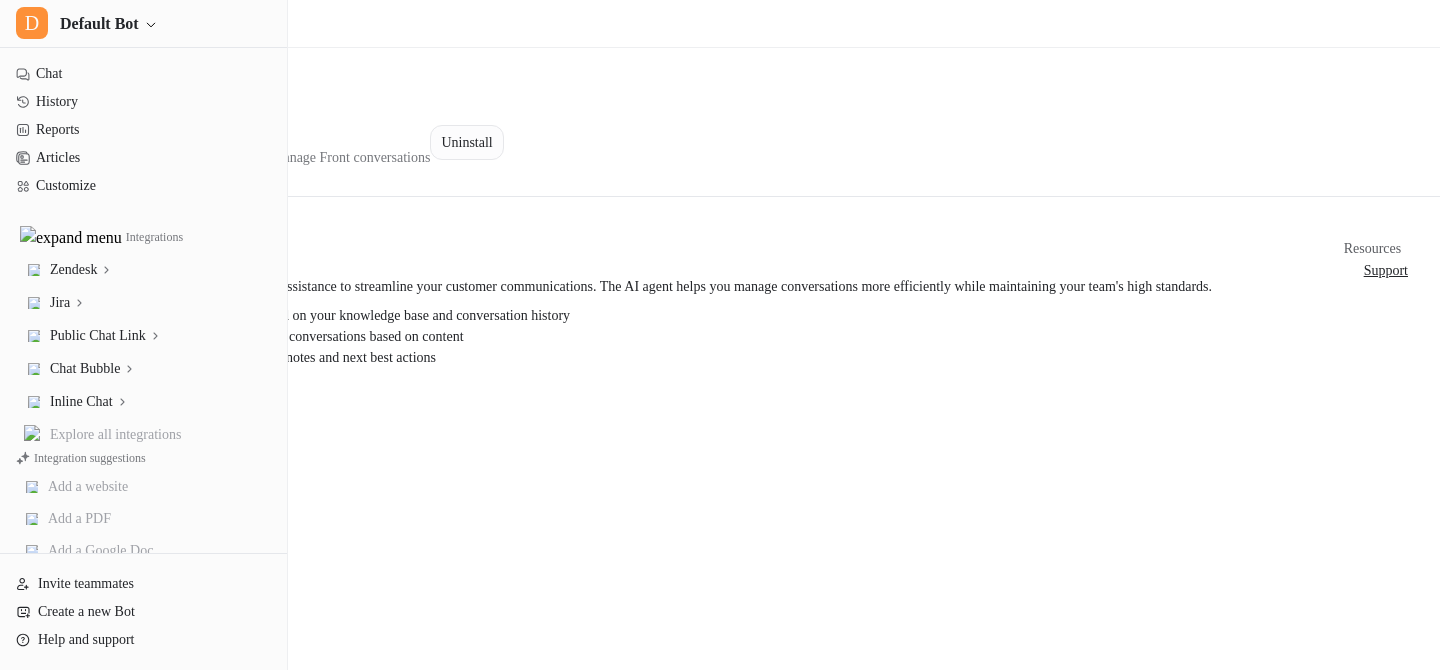 click on "Uninstall" at bounding box center (466, 142) 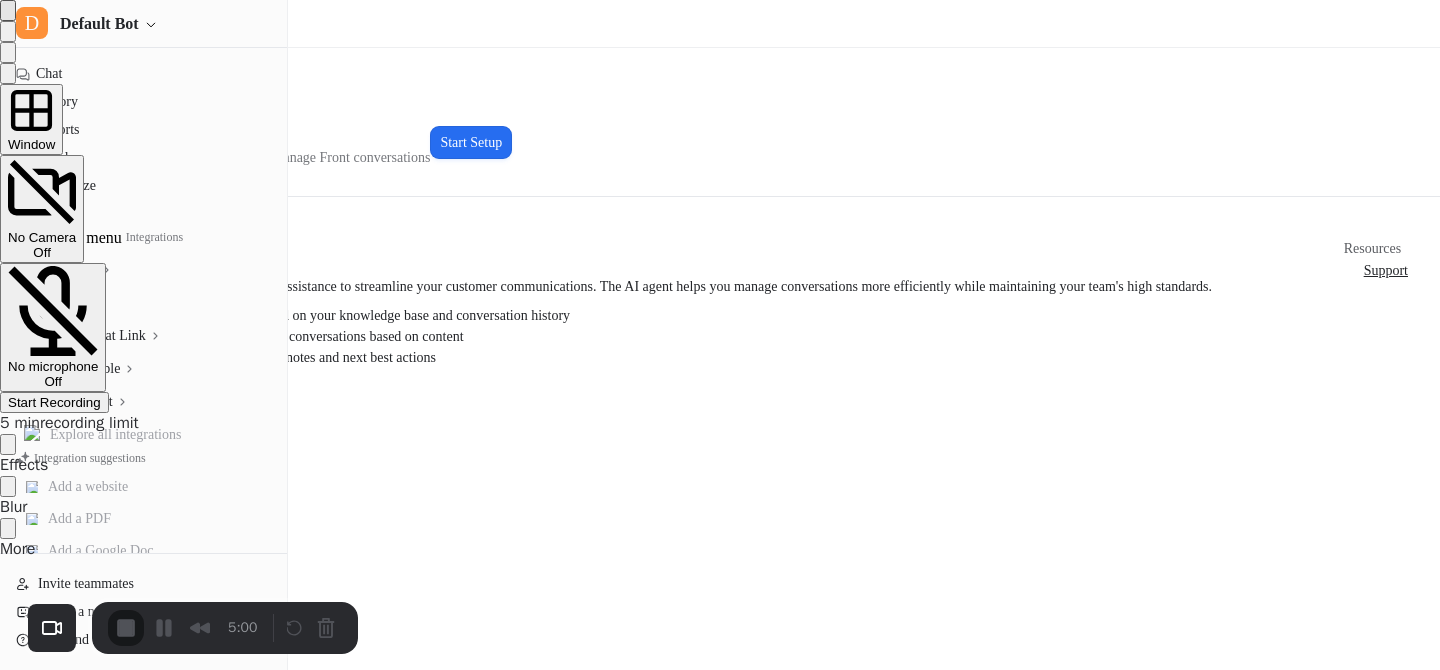 click on "Start Recording" at bounding box center (54, 402) 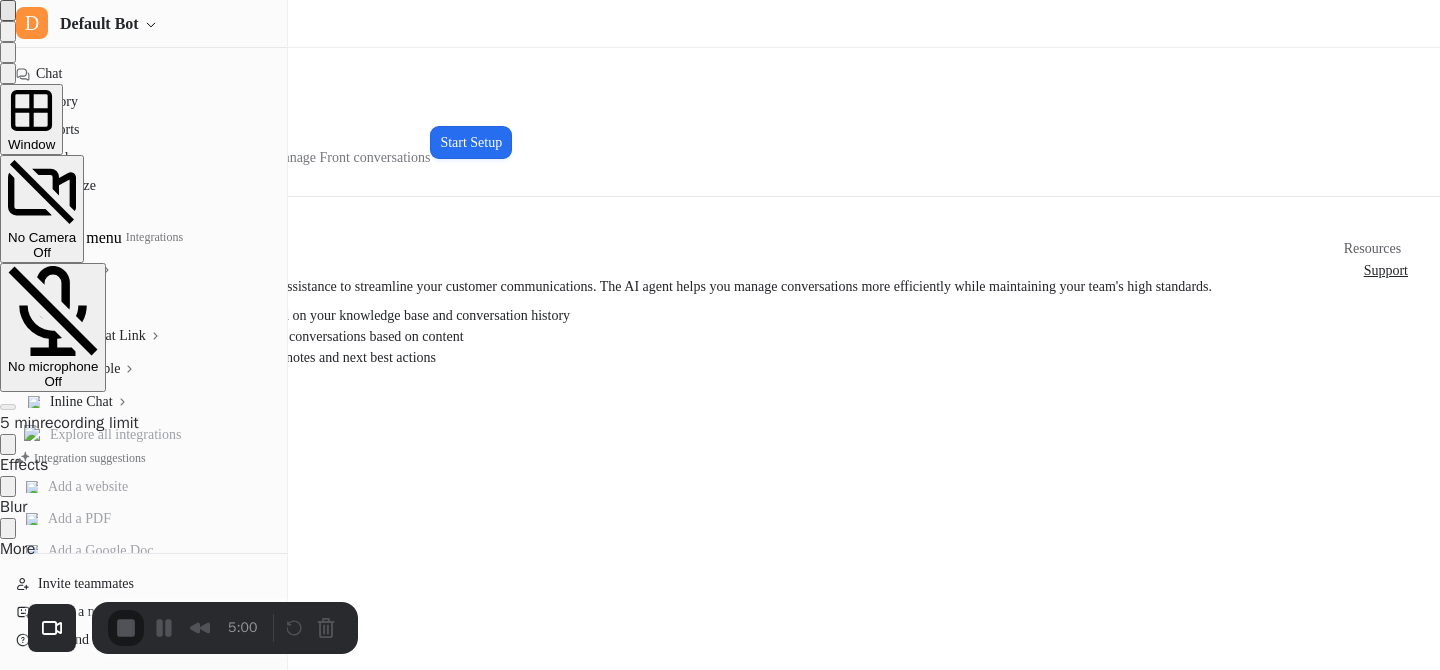 click on "Cancel Yes, proceed" at bounding box center [720, 1399] 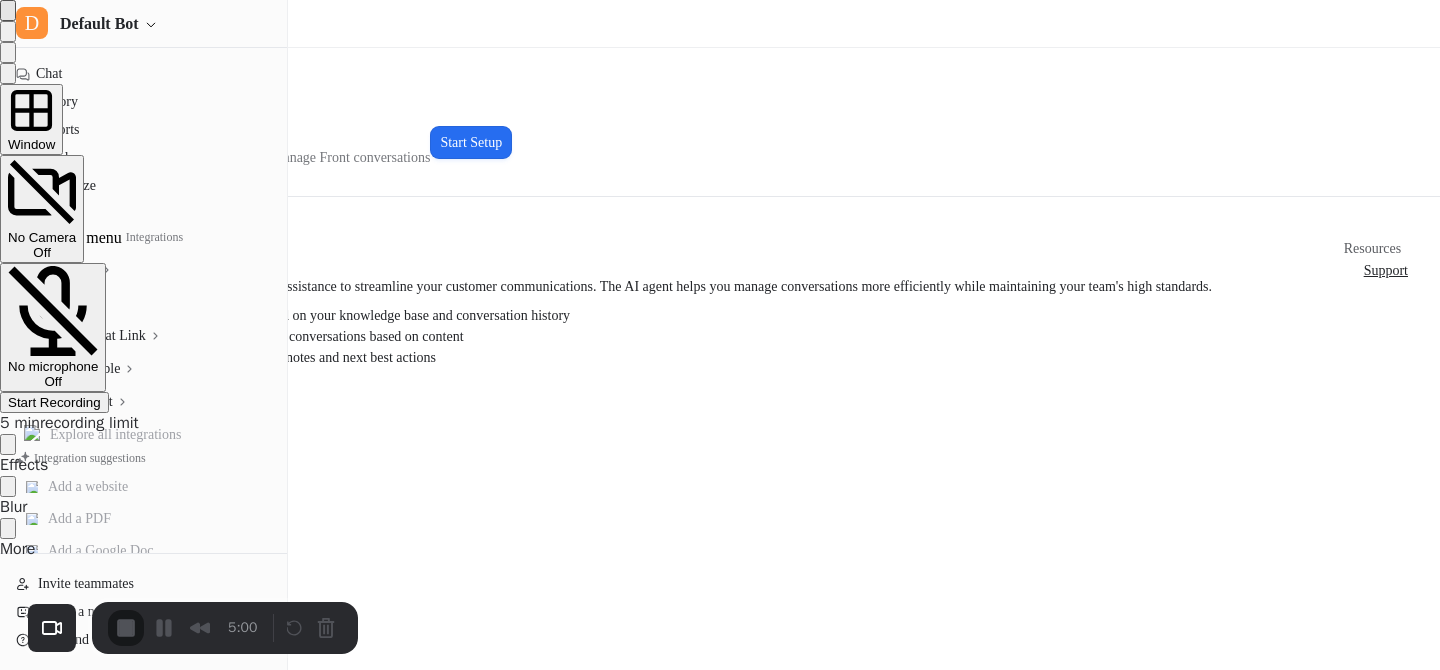 click on "Yes, proceed" at bounding box center [387, 1409] 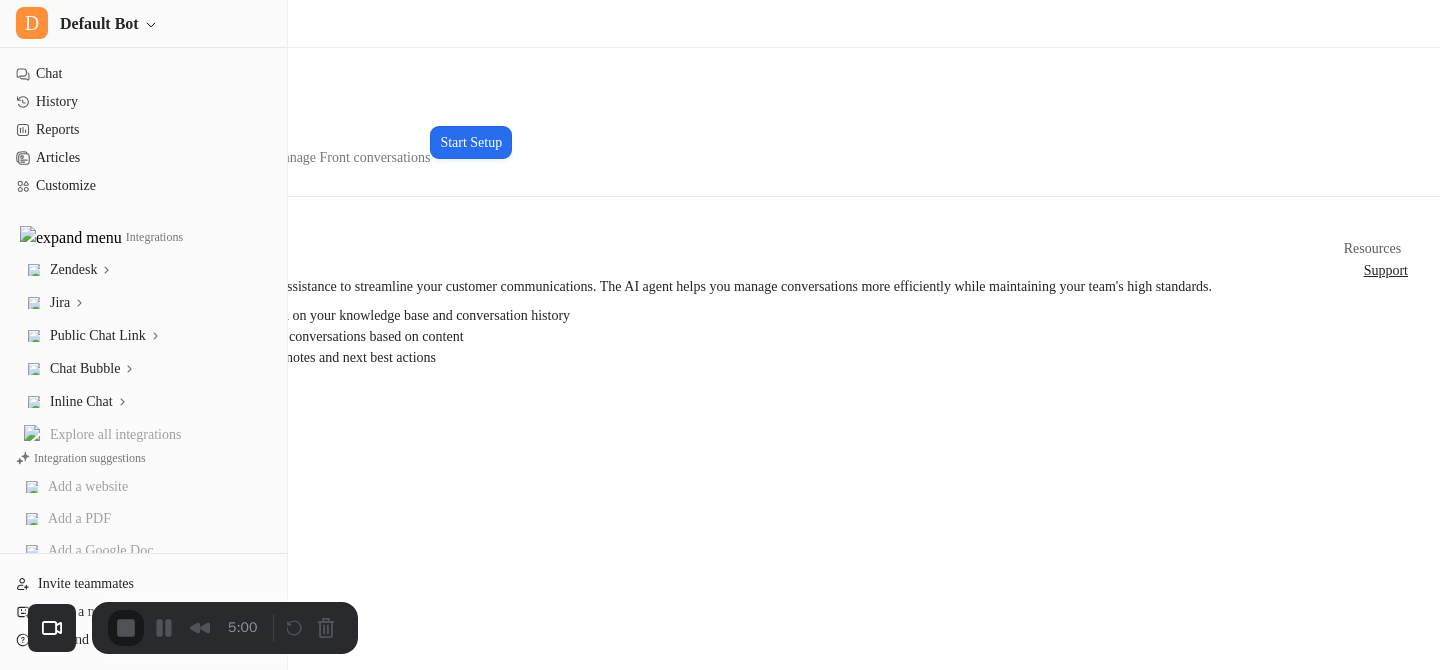 click on "Skip" at bounding box center (720, 701) 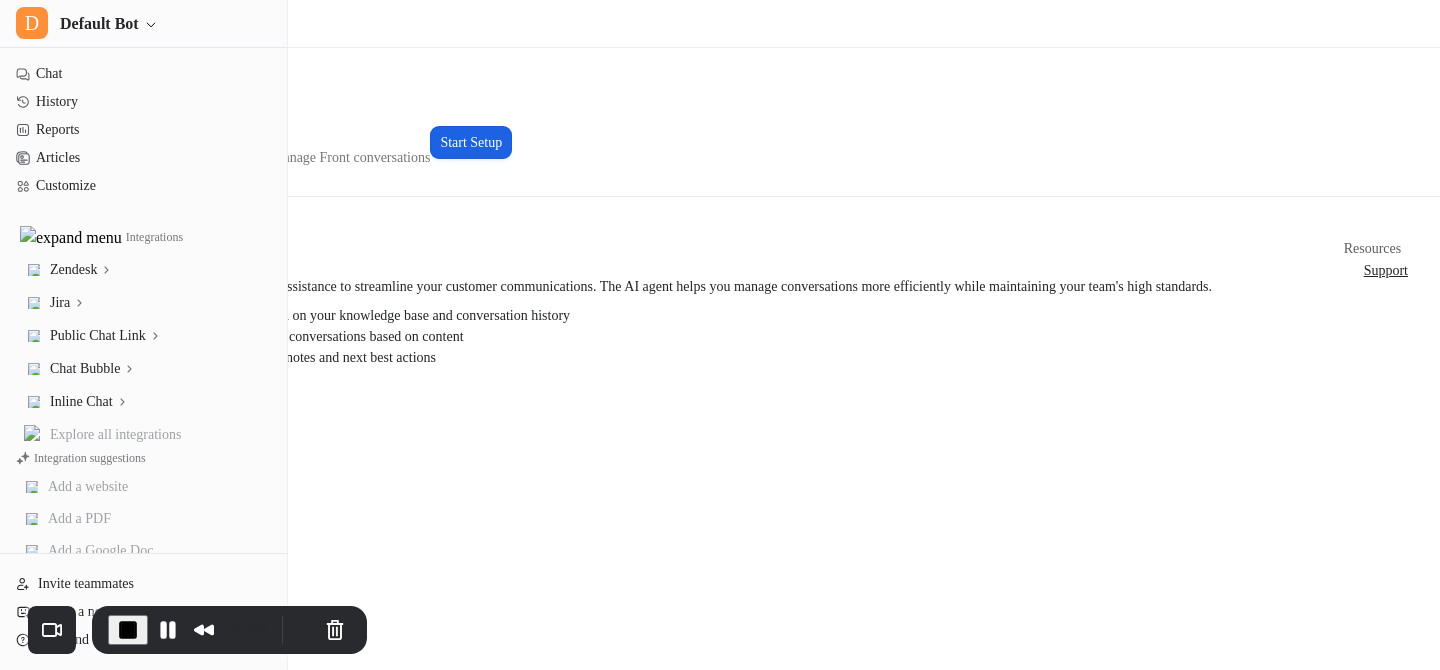 click on "Start Setup" at bounding box center (471, 142) 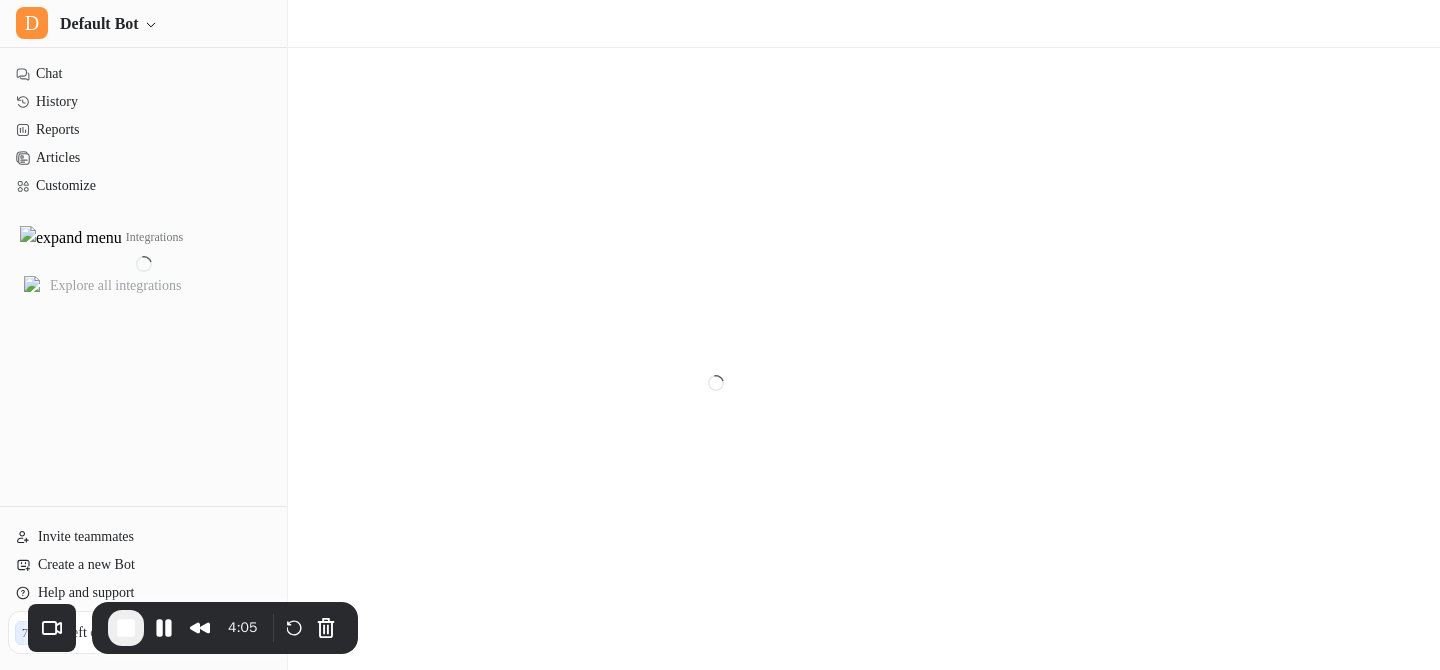 scroll, scrollTop: 0, scrollLeft: 0, axis: both 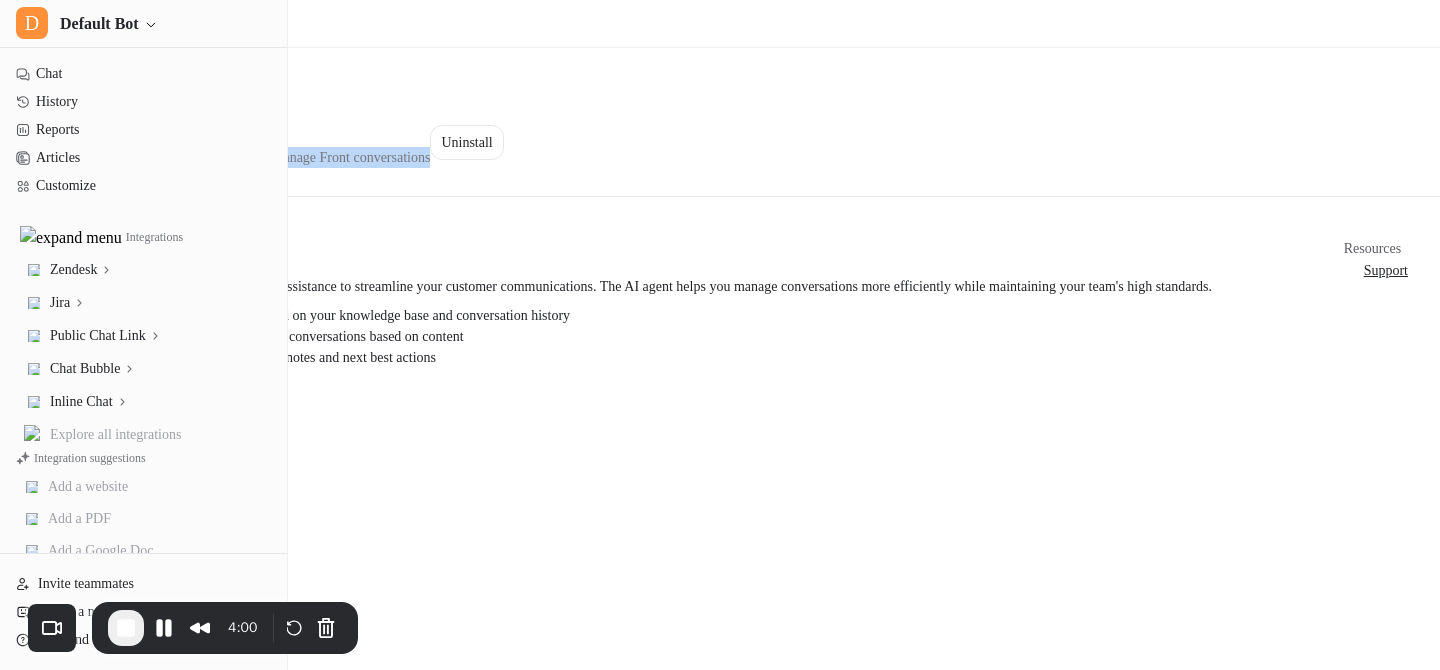 drag, startPoint x: 368, startPoint y: 129, endPoint x: 784, endPoint y: 149, distance: 416.4805 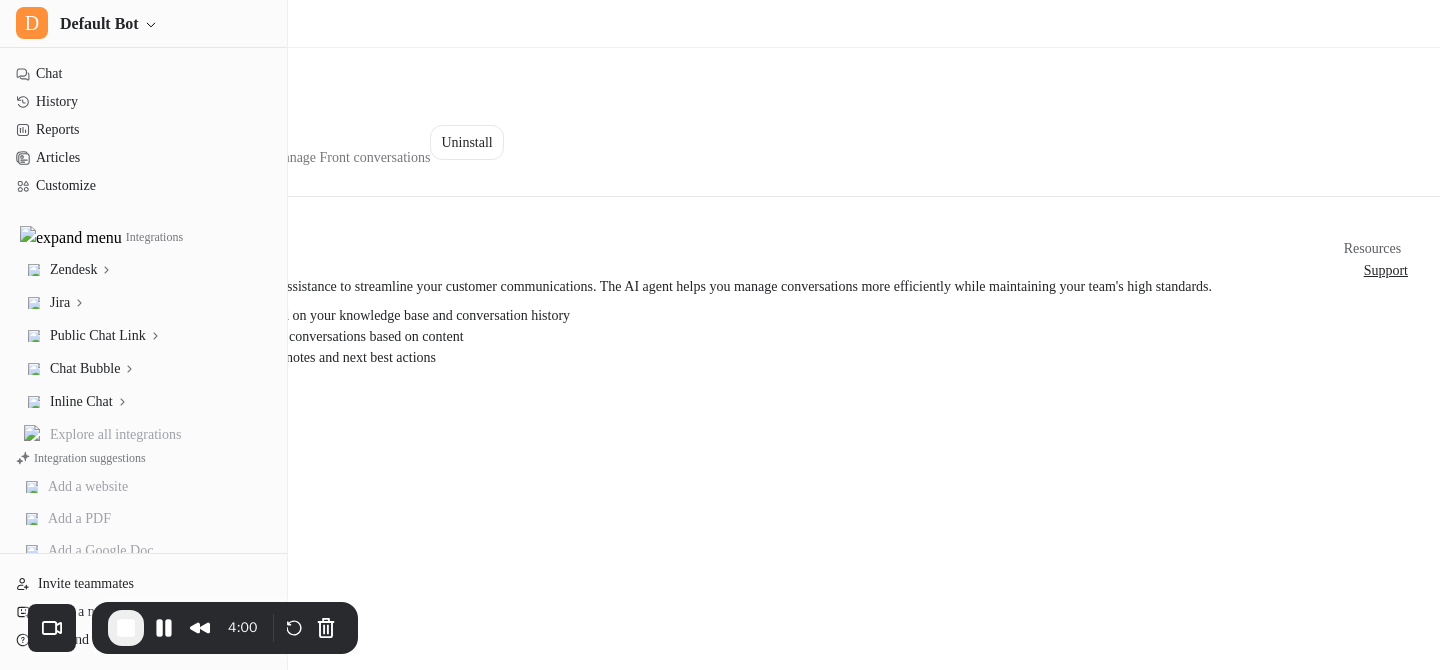 click on "Front Connected AI agent to help draft replies and manage Front conversations Uninstall" at bounding box center [716, 142] 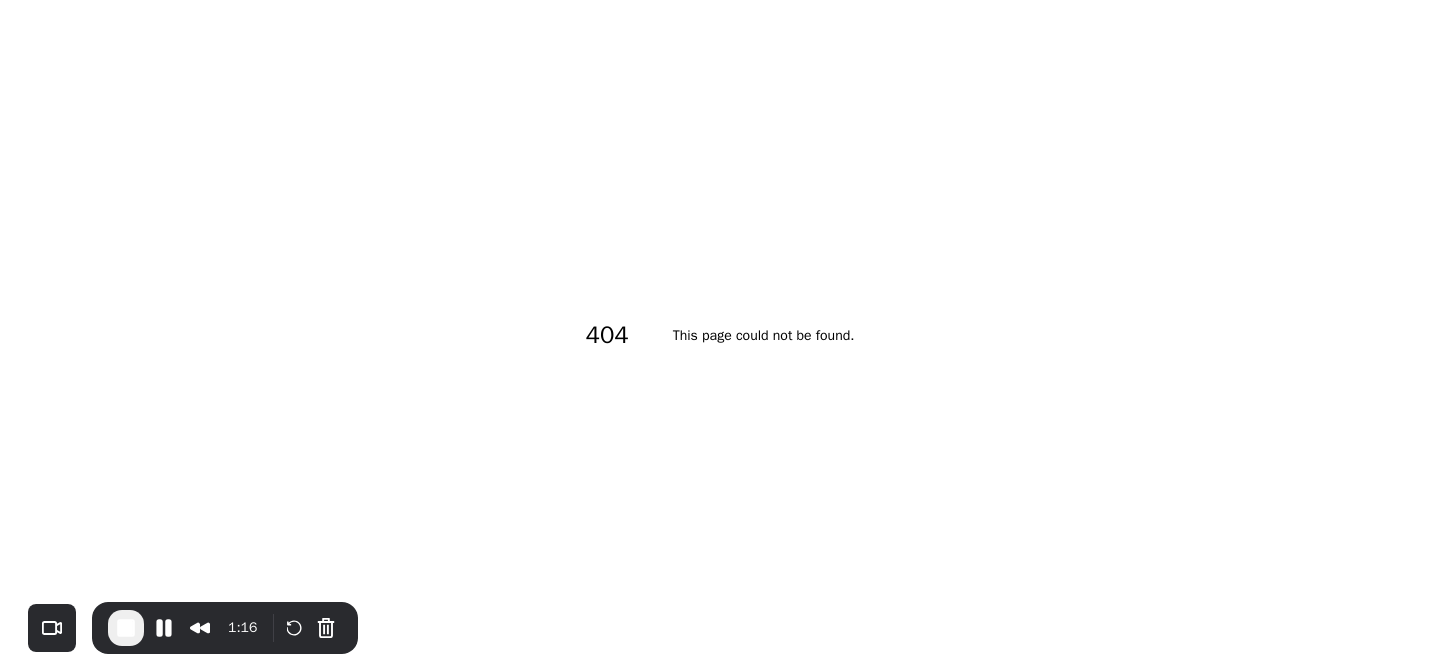 scroll, scrollTop: 0, scrollLeft: 0, axis: both 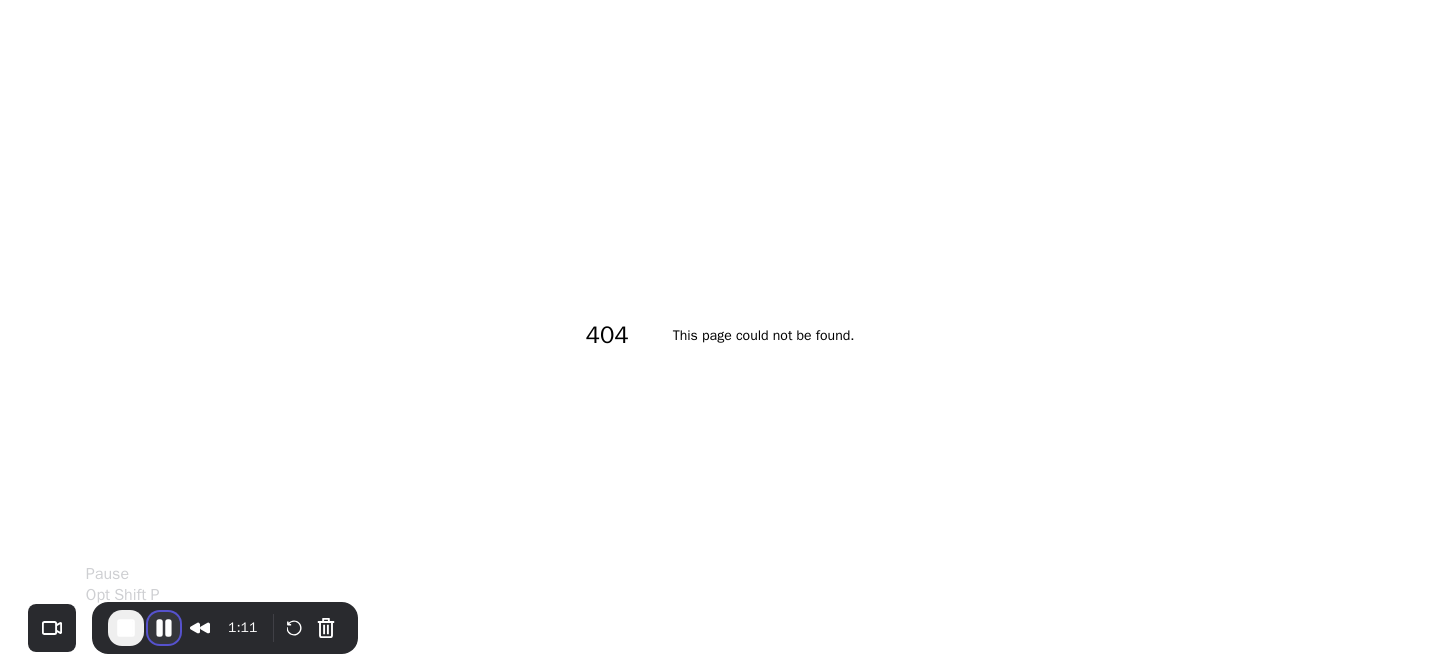 click at bounding box center (164, 628) 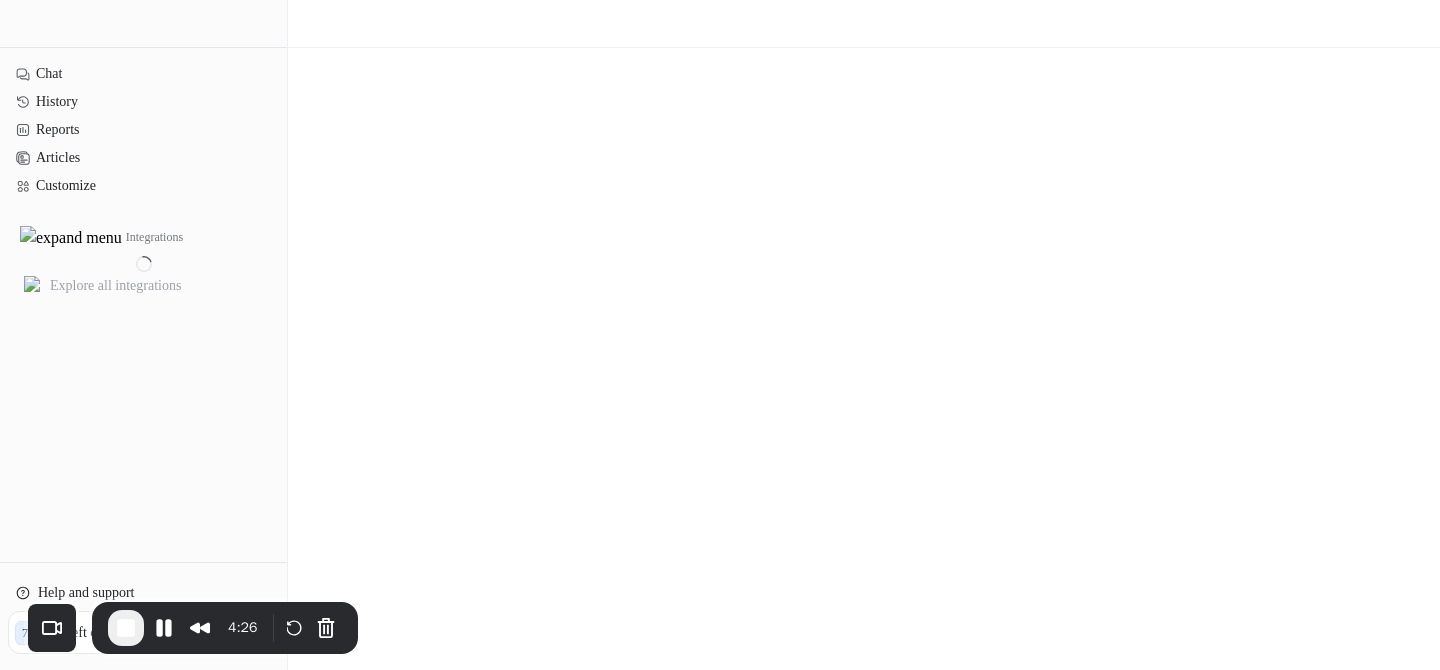 scroll, scrollTop: 0, scrollLeft: 0, axis: both 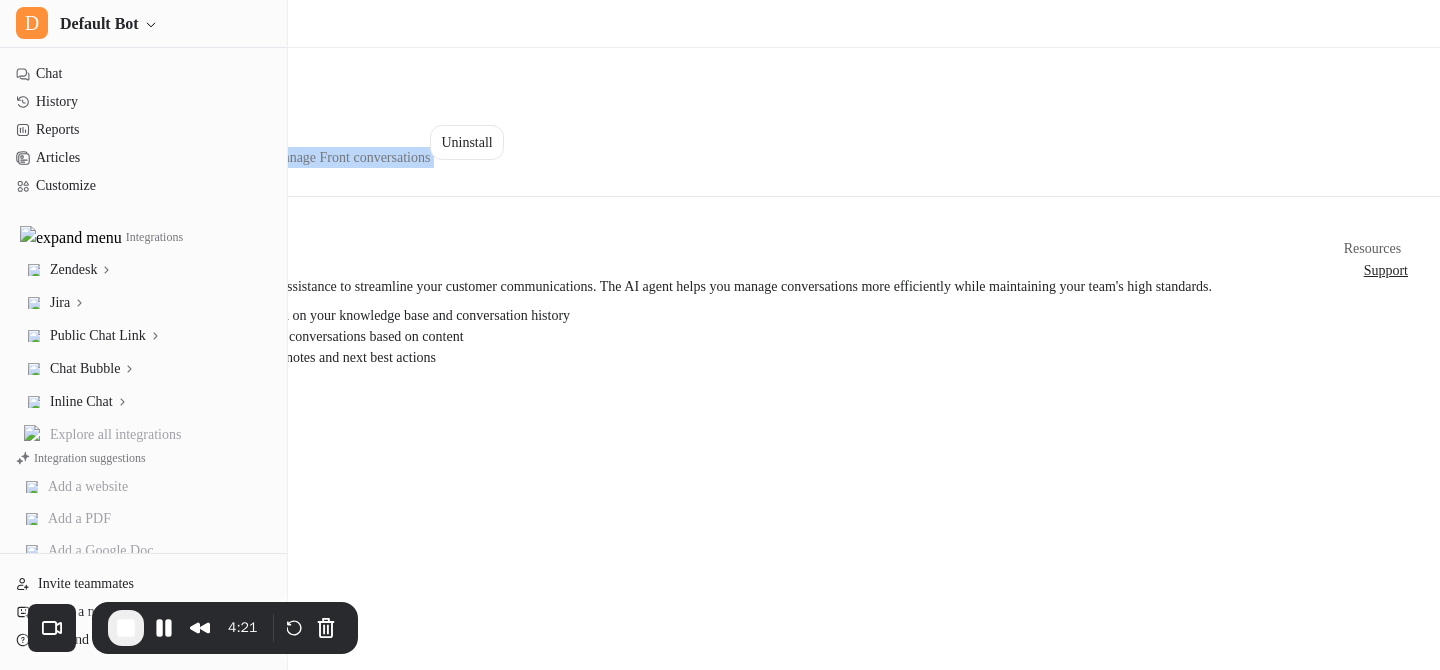 drag, startPoint x: 313, startPoint y: 129, endPoint x: 1242, endPoint y: 131, distance: 929.00214 